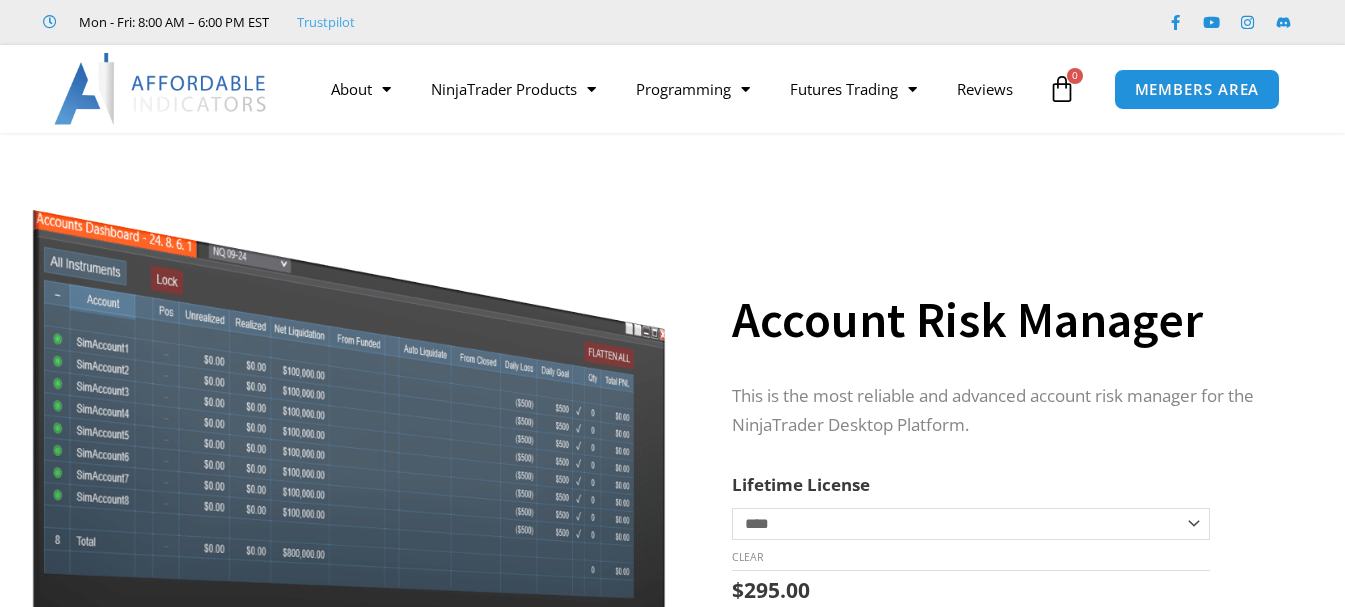 scroll, scrollTop: 0, scrollLeft: 0, axis: both 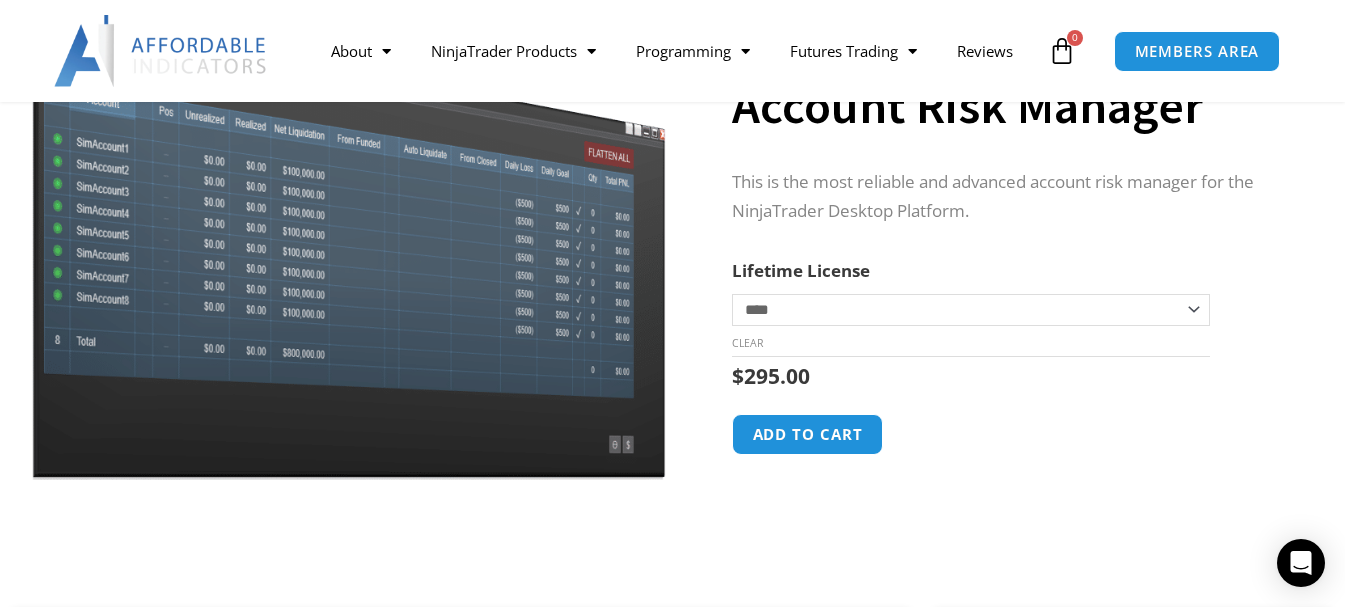 click on "**********" 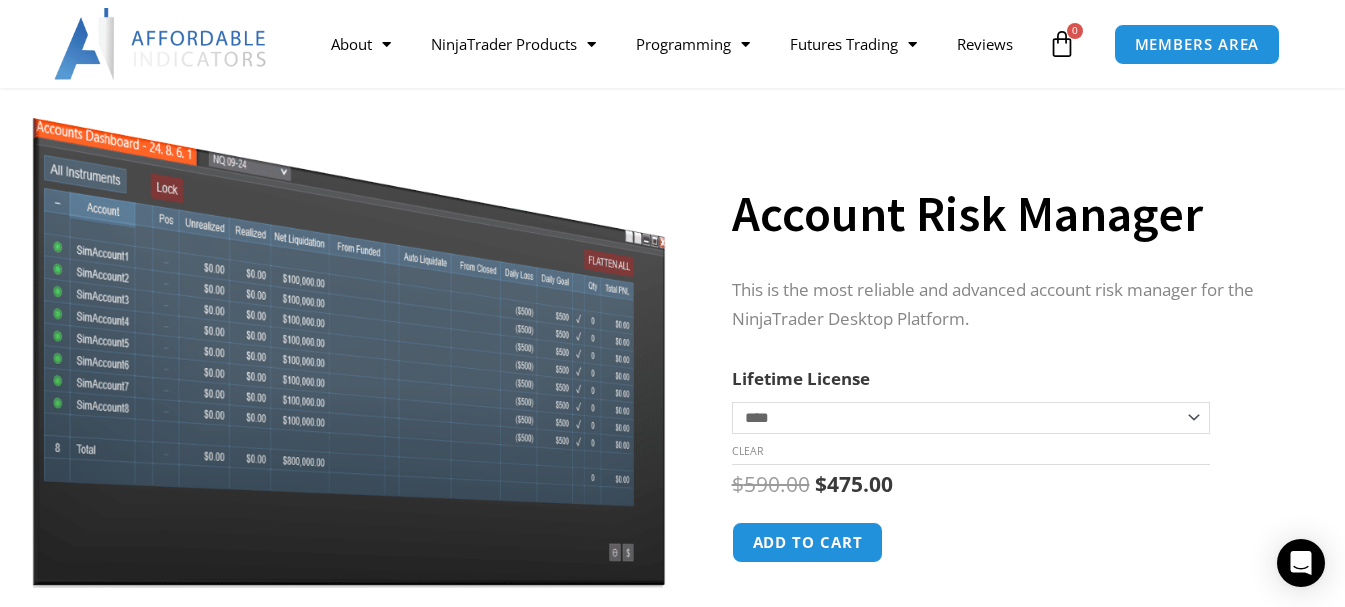 scroll, scrollTop: 0, scrollLeft: 0, axis: both 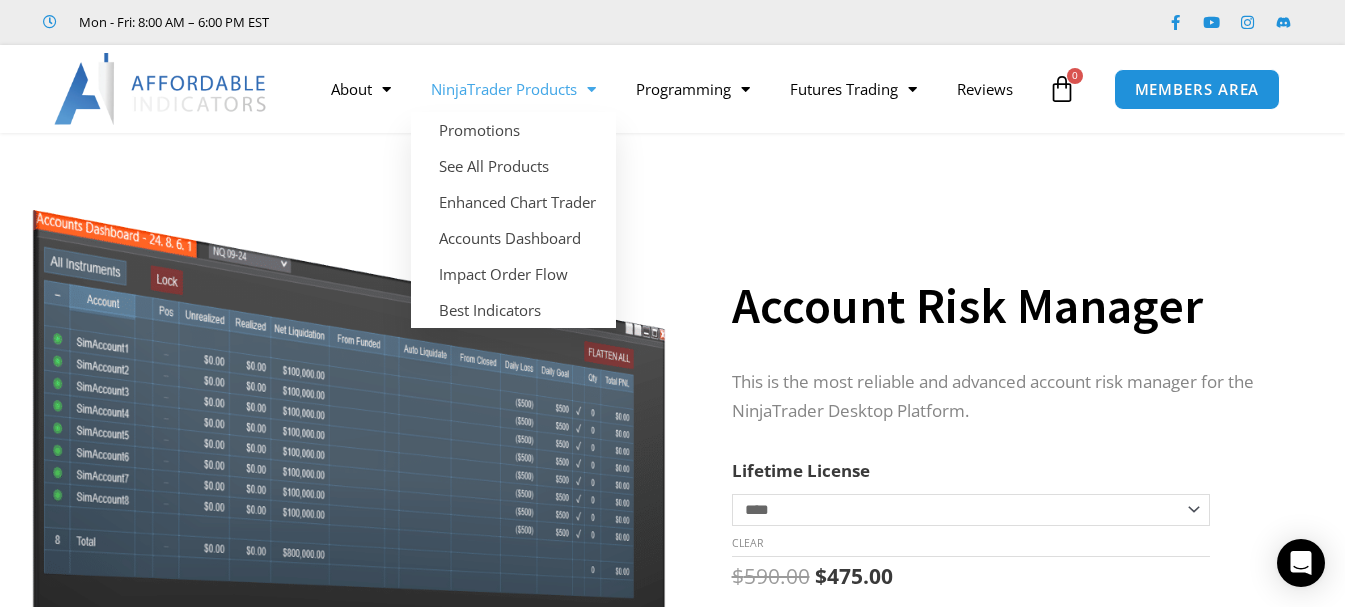 click on "NinjaTrader Products" 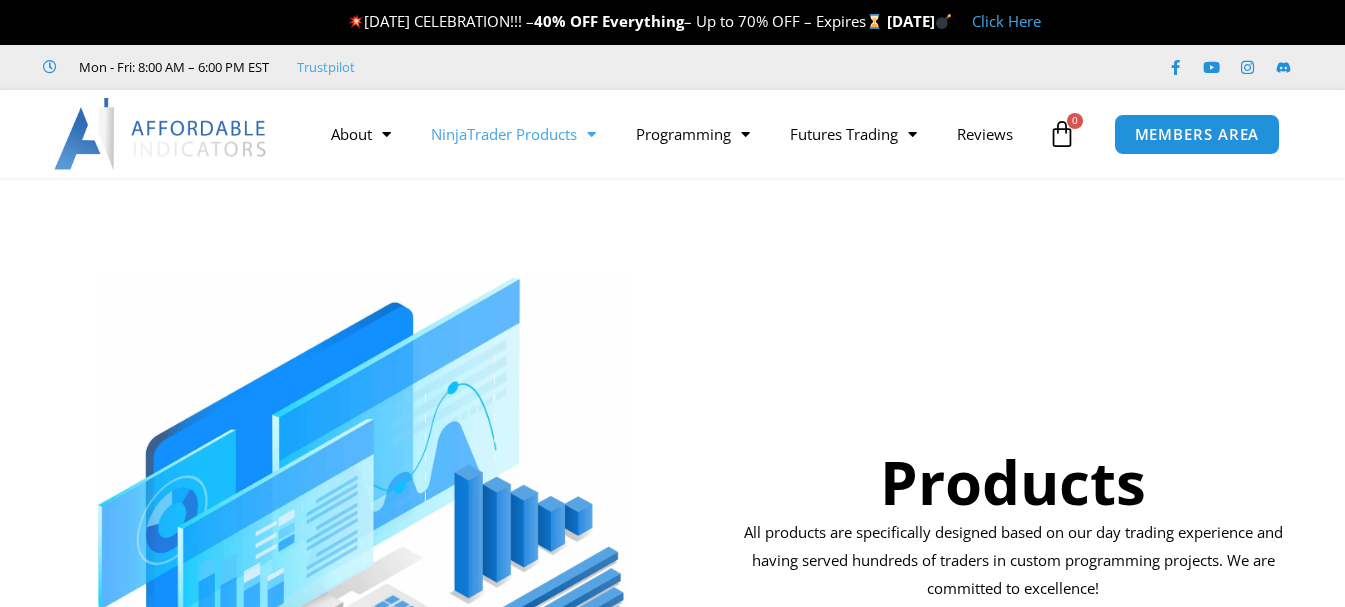 scroll, scrollTop: 0, scrollLeft: 0, axis: both 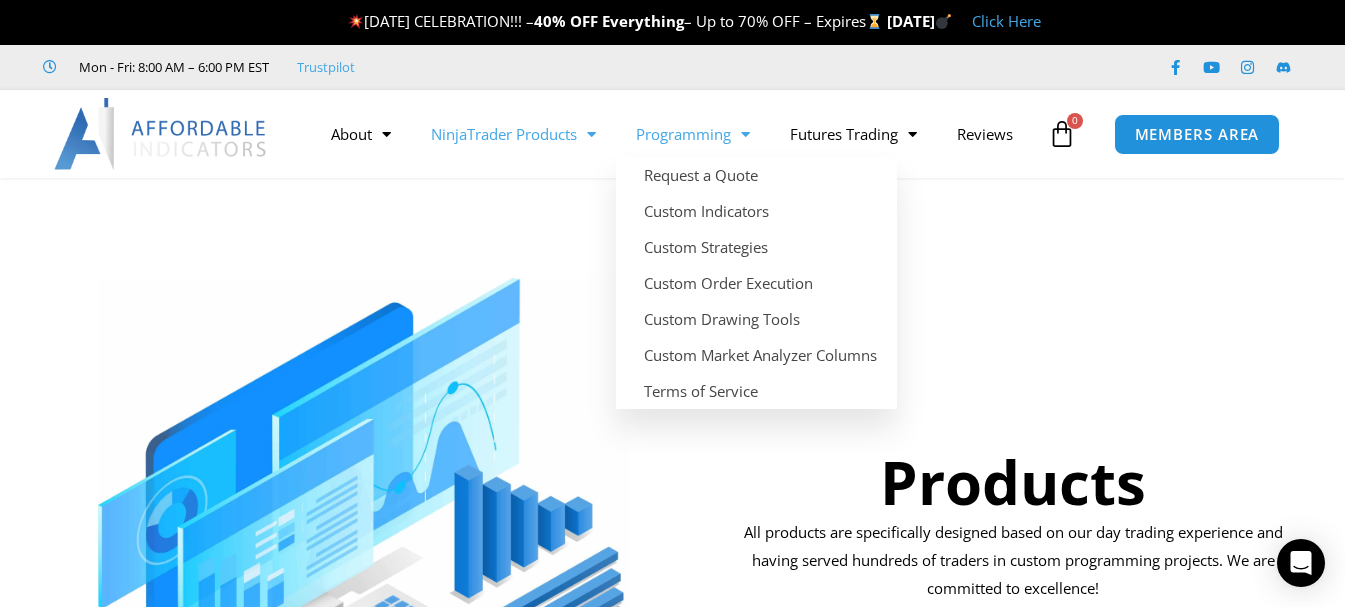 click on "Programming" 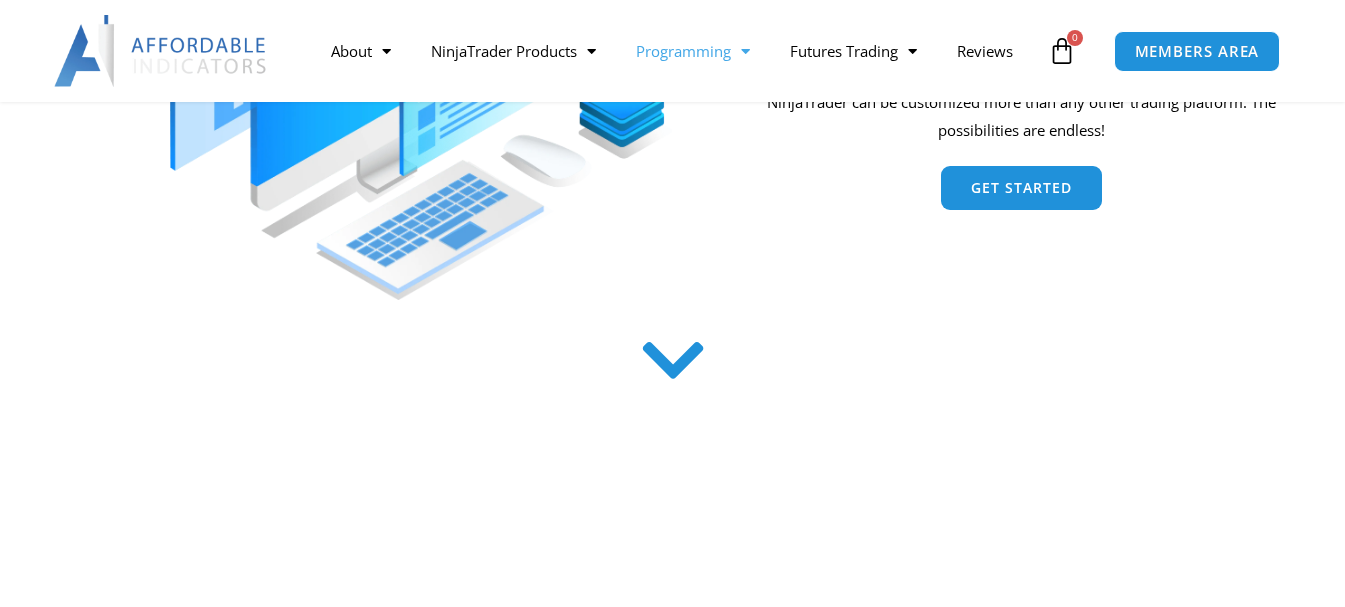 scroll, scrollTop: 0, scrollLeft: 0, axis: both 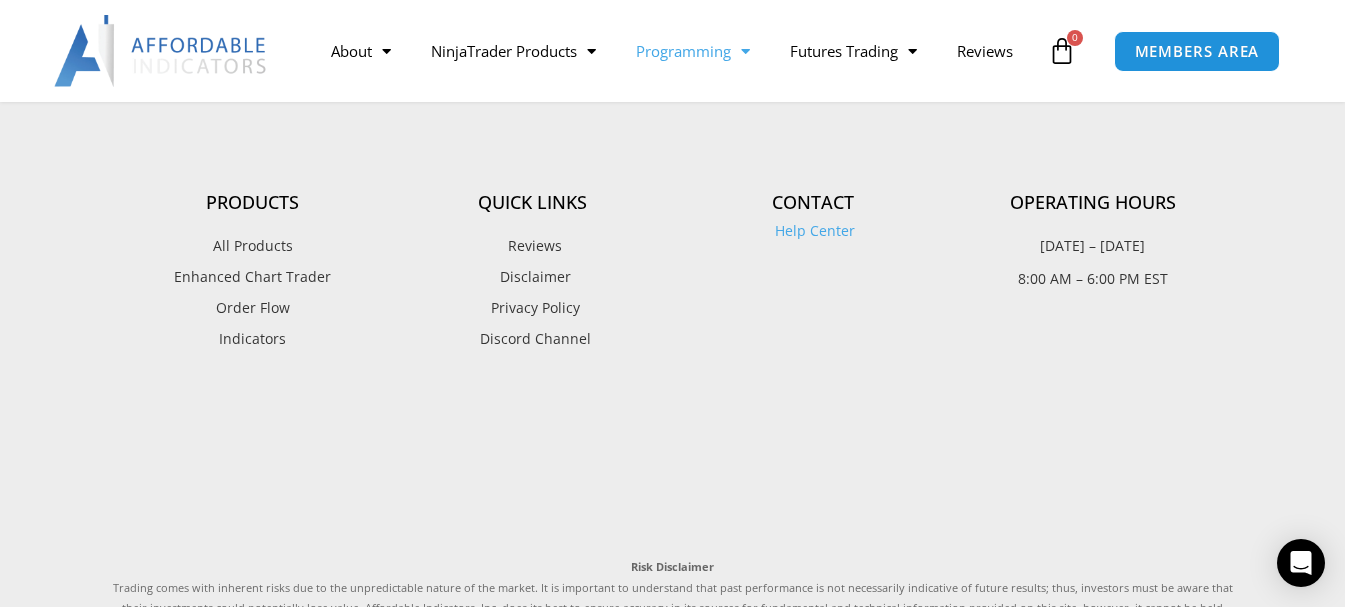click on "All Products" at bounding box center [253, 246] 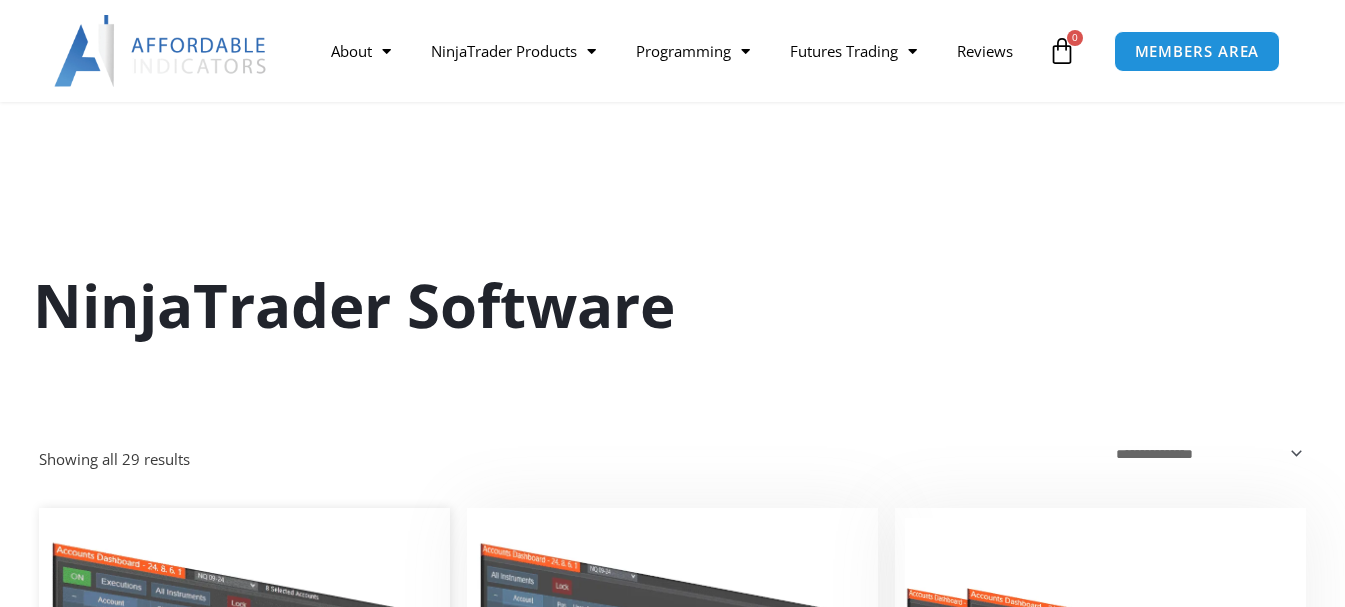 scroll, scrollTop: 500, scrollLeft: 0, axis: vertical 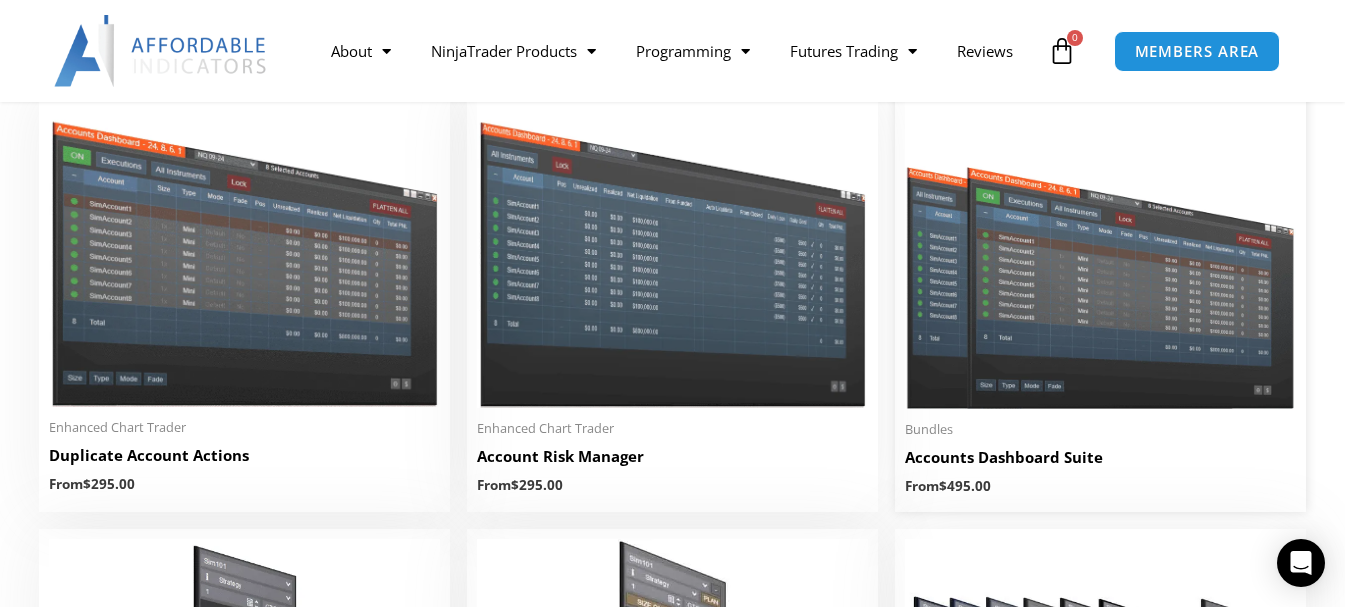 click on "Accounts Dashboard Suite" at bounding box center [1100, 457] 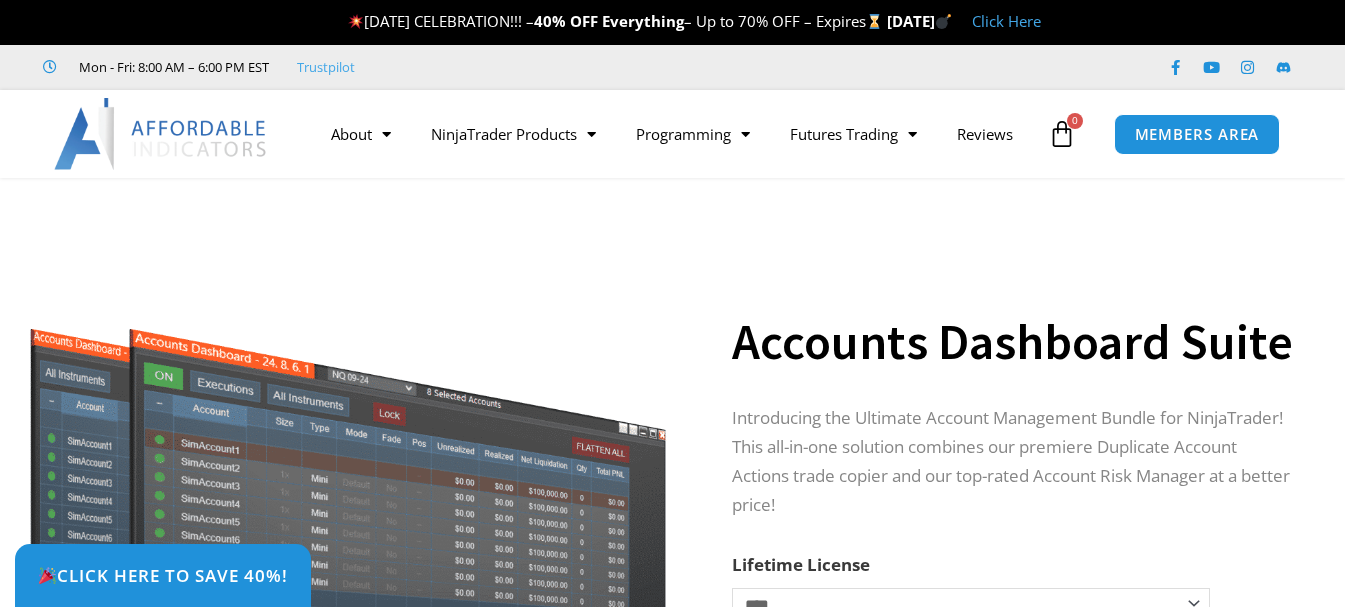 scroll, scrollTop: 0, scrollLeft: 0, axis: both 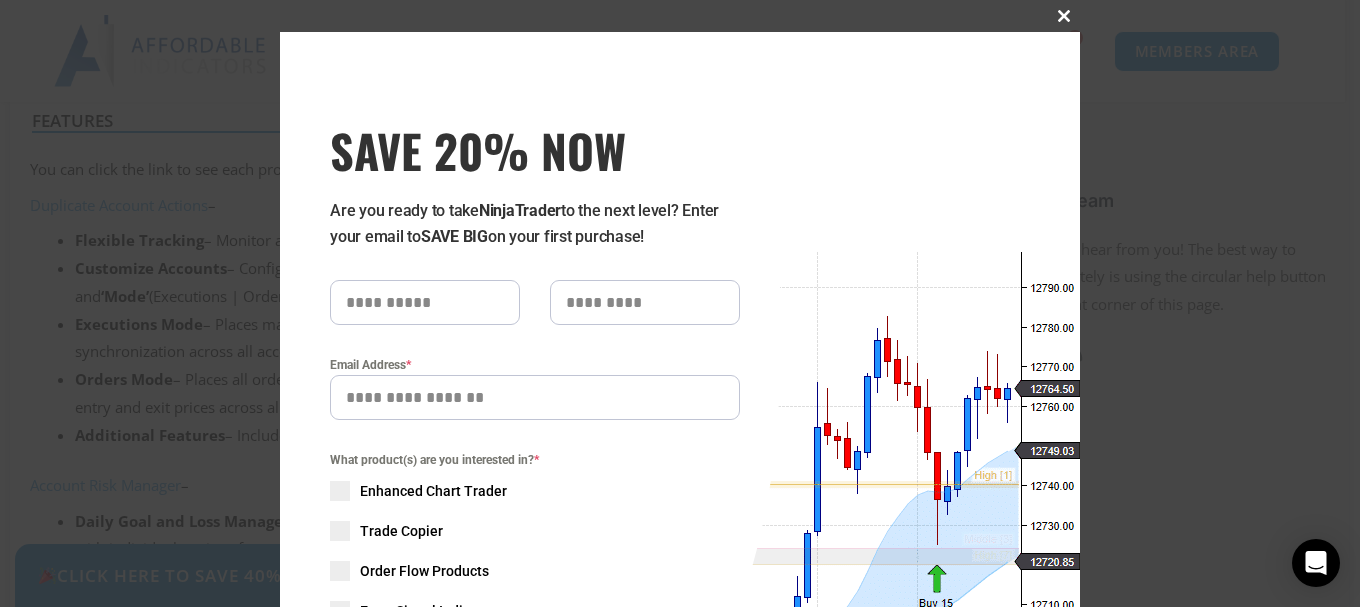 click at bounding box center (1064, 16) 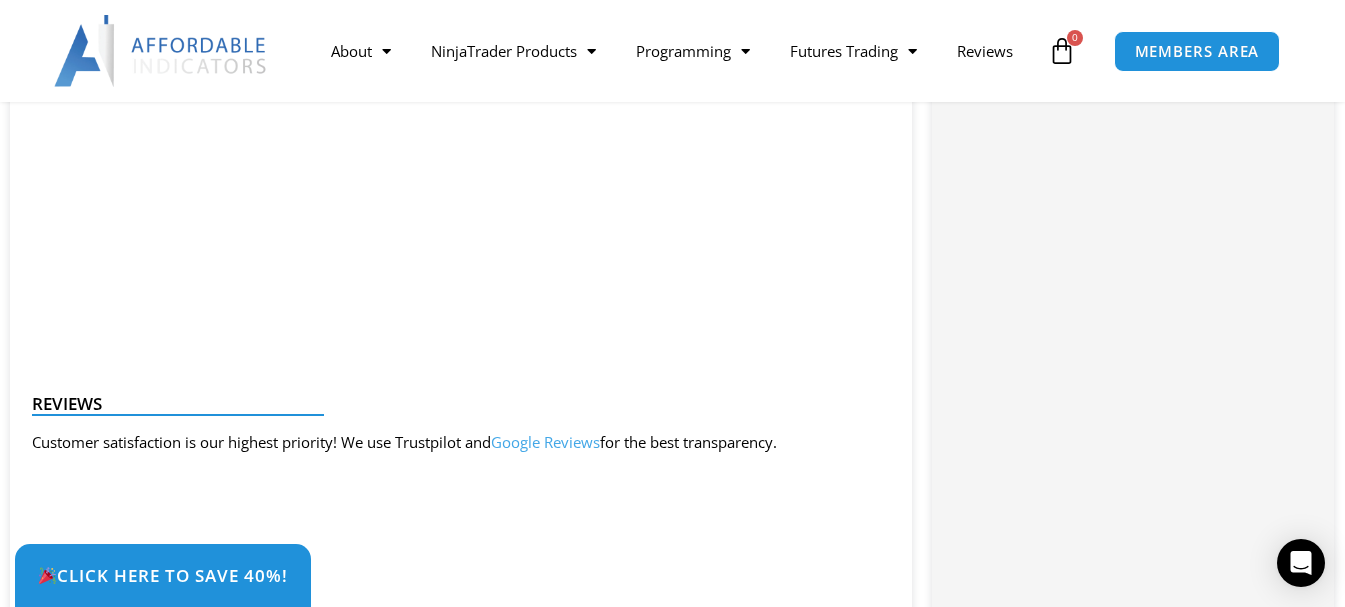 scroll, scrollTop: 2400, scrollLeft: 0, axis: vertical 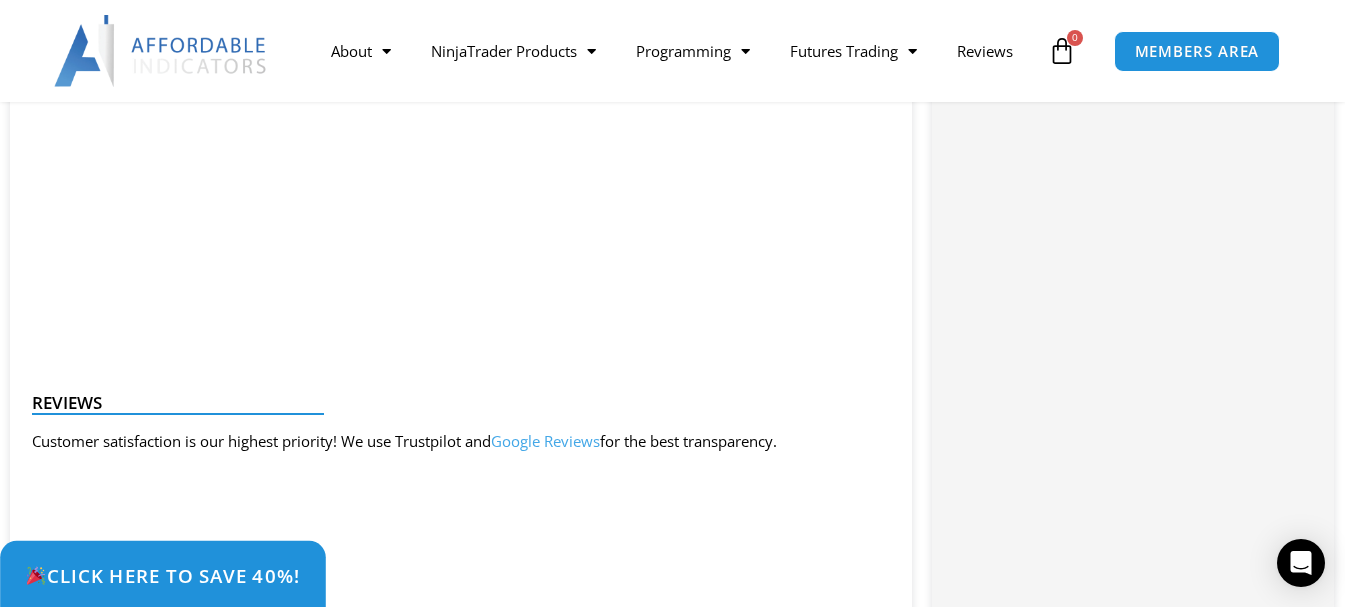 click on "Click Here to save 40%!" at bounding box center (162, 575) 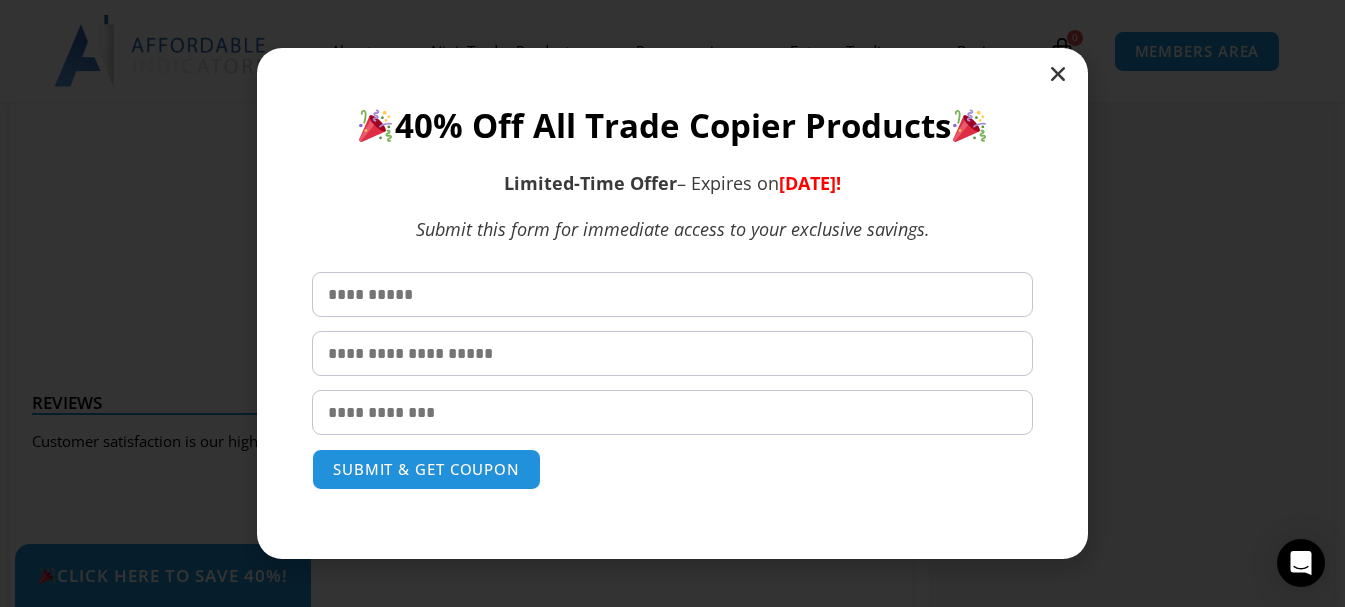 click at bounding box center [1058, 74] 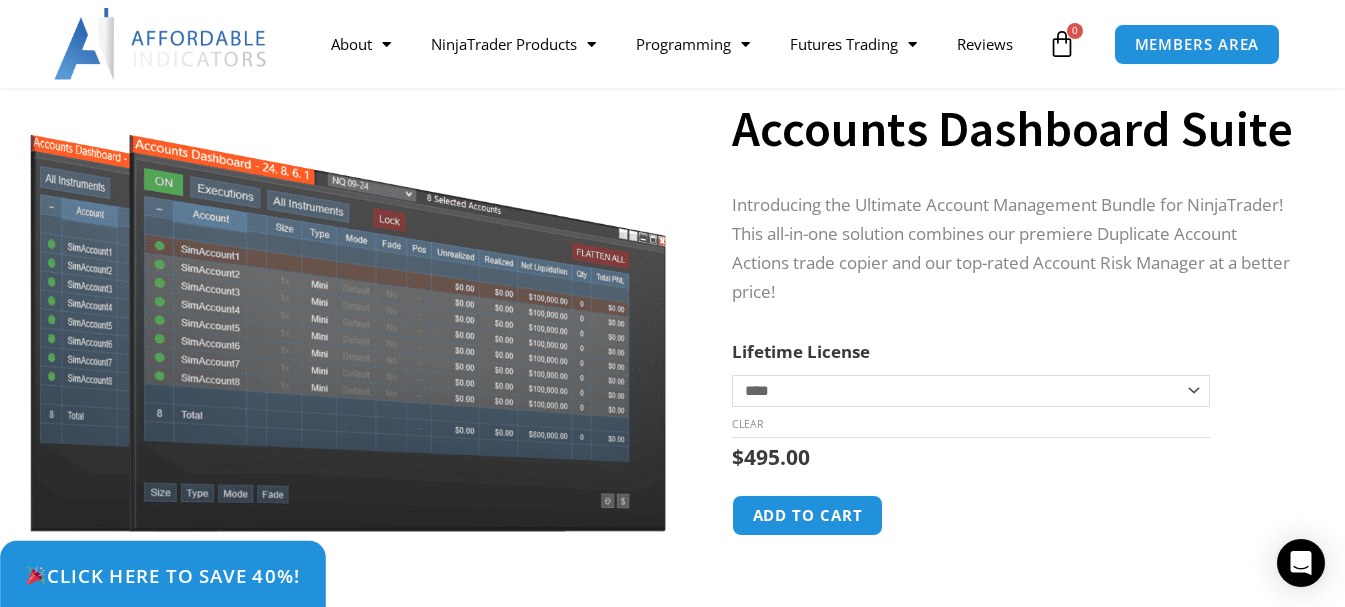 scroll, scrollTop: 0, scrollLeft: 0, axis: both 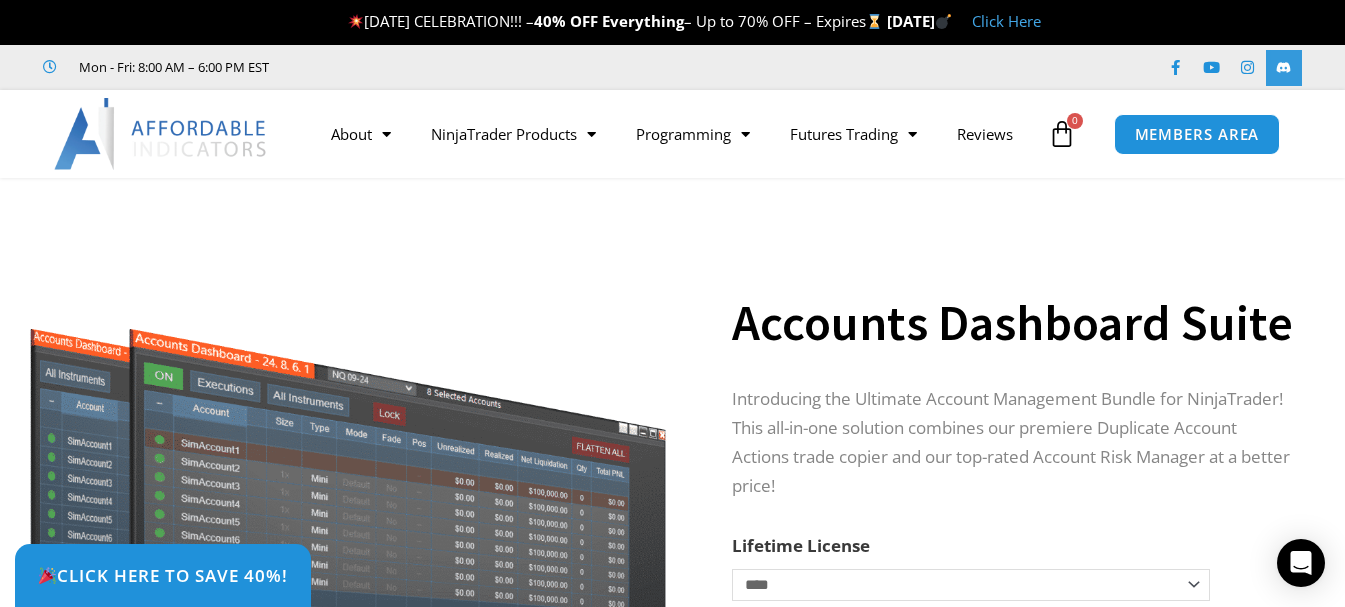 click 